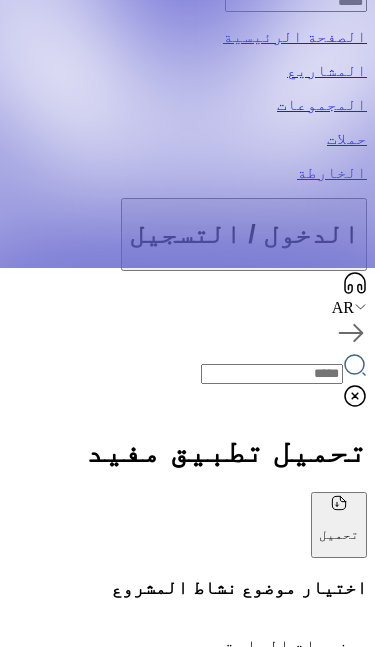 scroll, scrollTop: 378, scrollLeft: 0, axis: vertical 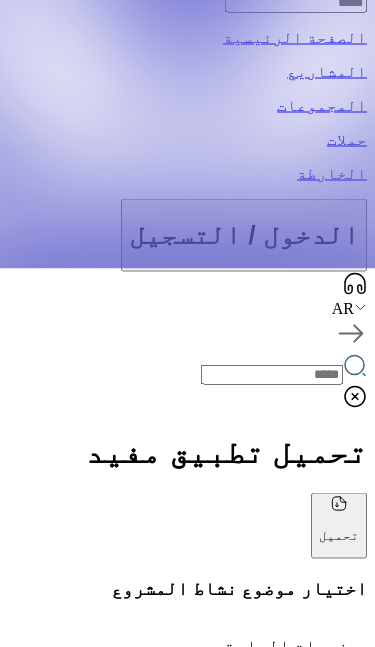 click on "دردشة" at bounding box center [187, 6448] 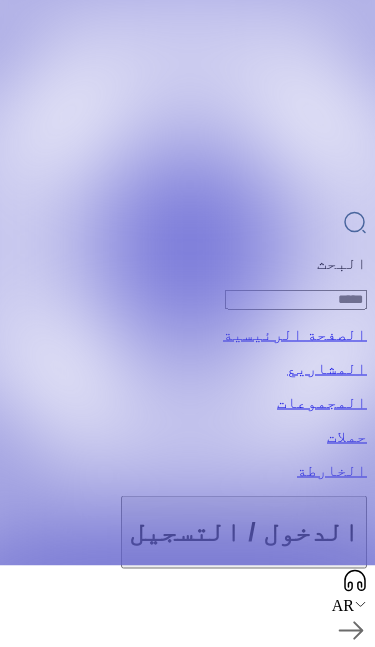 scroll, scrollTop: 83, scrollLeft: 0, axis: vertical 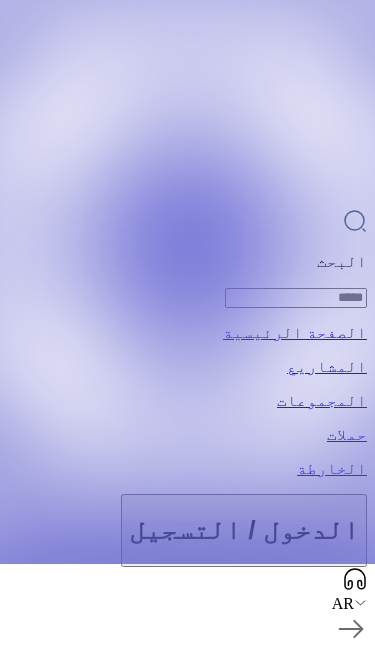 click at bounding box center (274, 1113) 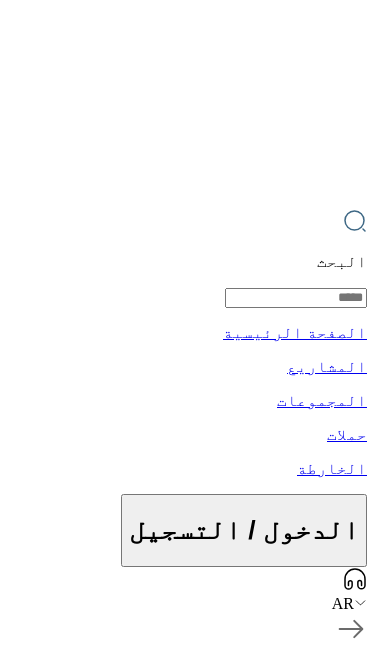 scroll, scrollTop: 0, scrollLeft: 0, axis: both 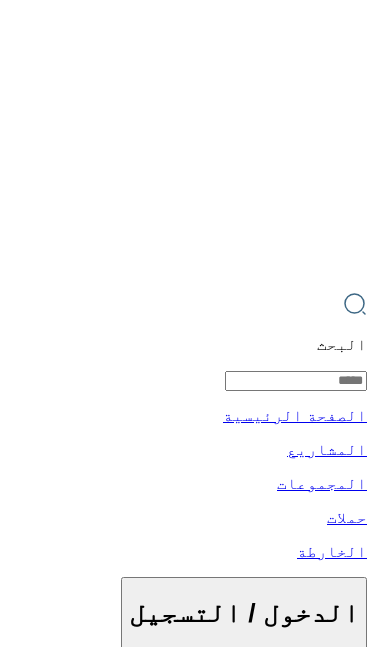 click at bounding box center (187, 323) 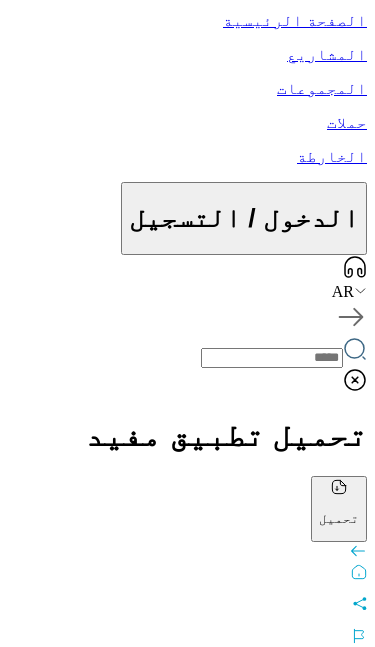 click on "مالي" at bounding box center (187, 1377) 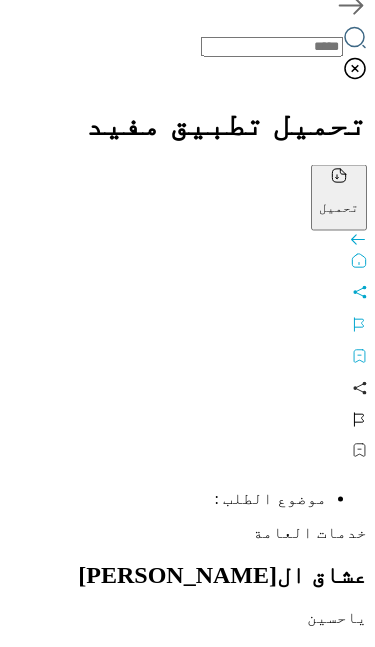 scroll, scrollTop: 707, scrollLeft: 0, axis: vertical 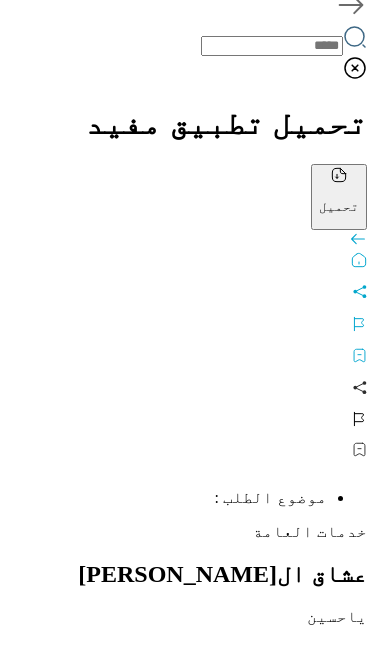 click on "دینار" at bounding box center (329, 1507) 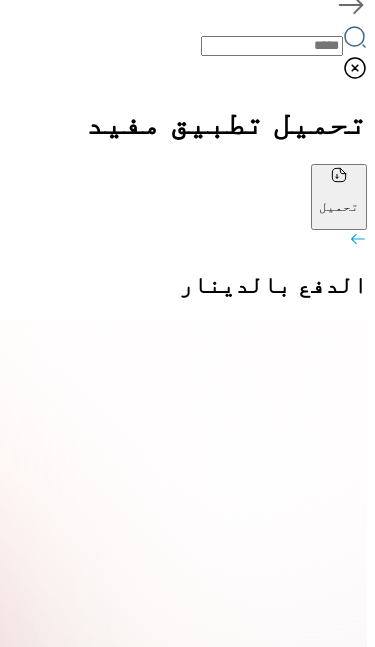 scroll, scrollTop: 0, scrollLeft: 0, axis: both 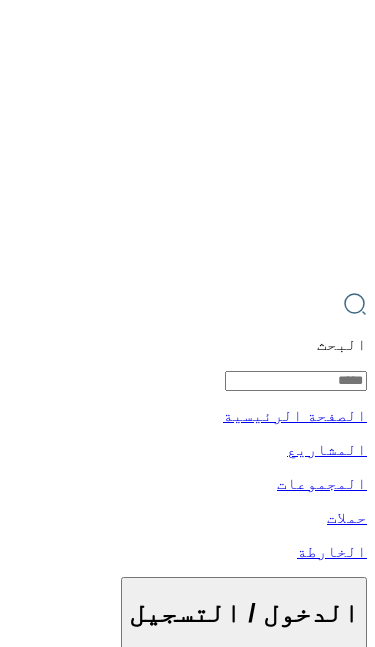 click 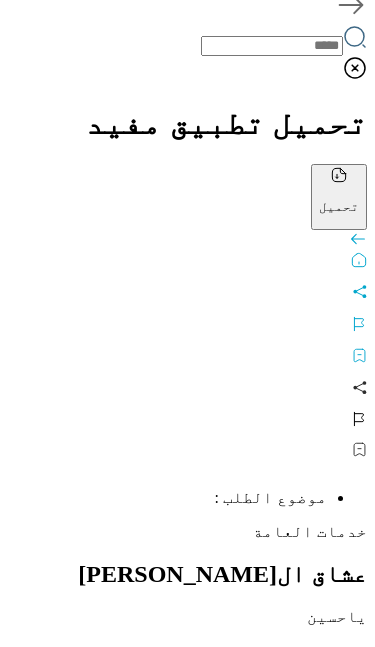 click 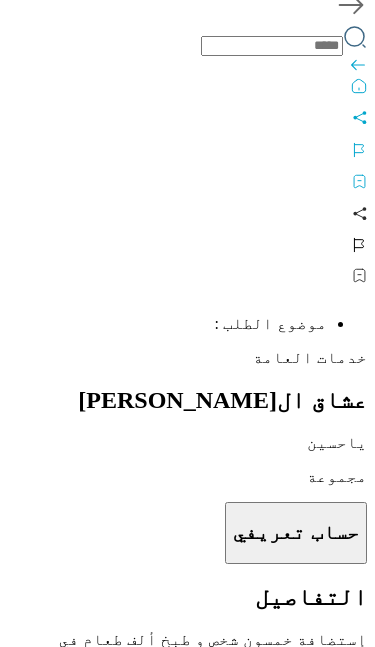 click on "موضوع الطلب : خدمات العامة عشاق ال[PERSON_NAME]   مجموعة حساب تعريفي التفاصيل إستضافة خمسون شخص و طبخ ألف طعام في [DATE] لتوزيع بين أخواننا البنانيون  الترجمة إلى لغة الإعدادات المتطلبات الكاسحة:   مرشد يمكنك الاطلاع على طرق دعم هذه الحملة في القائمة أدناه والمساعدة عن طريق اختيار أي من الخيارات. مالي يدعم فكرة يدعم مهارة يدعم سلعة يدعم التواجد يدعم أخلاقي يدعم 1 عدد المساهمات 0 عدد الرعاة إجمالي المساهمة المالية USD 0 IQD 0 شارك المشروع يمكنك مشاركة هذا المشروع مع أصدقائك عبر الشبكات الاجتماعية ...[URL][DOMAIN_NAME] التفاصيل الجمهور المستهدف الكل الموقع الجغرافي" at bounding box center [187, 2770] 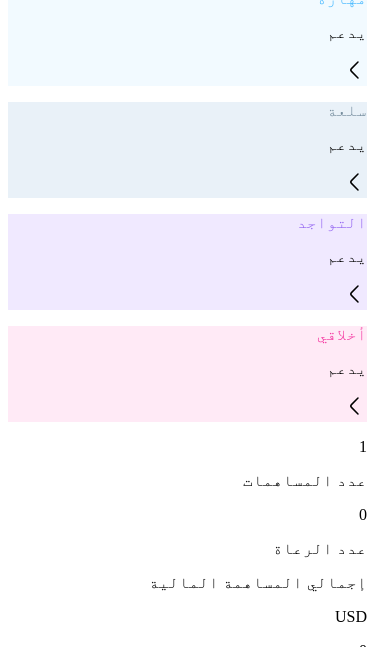 scroll, scrollTop: 1706, scrollLeft: 0, axis: vertical 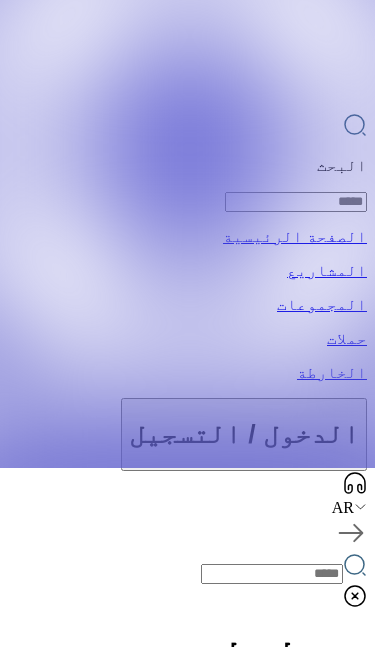 click at bounding box center [785, 2084] 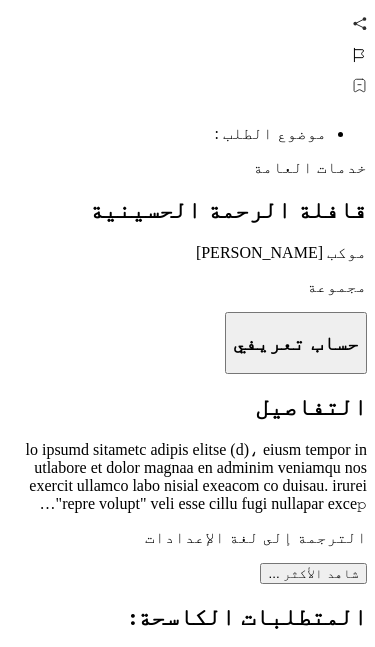 scroll, scrollTop: 1067, scrollLeft: 0, axis: vertical 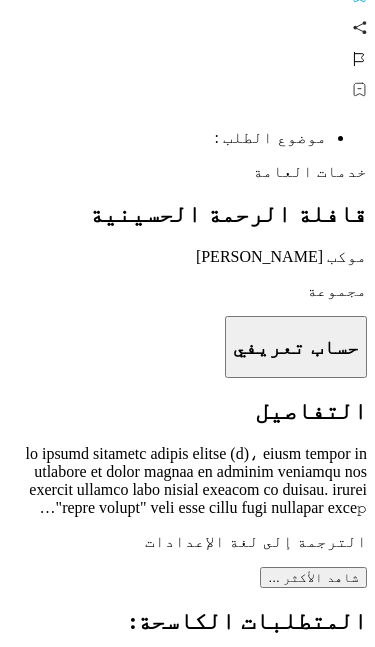 click on "4 عدد المساهمات 0 عدد الرعاة" at bounding box center (187, 1501) 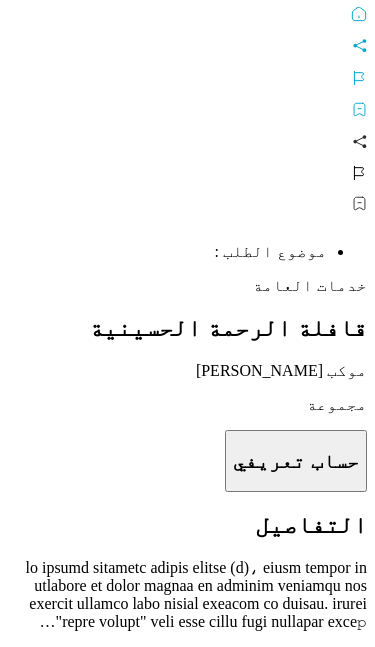 scroll, scrollTop: 945, scrollLeft: 0, axis: vertical 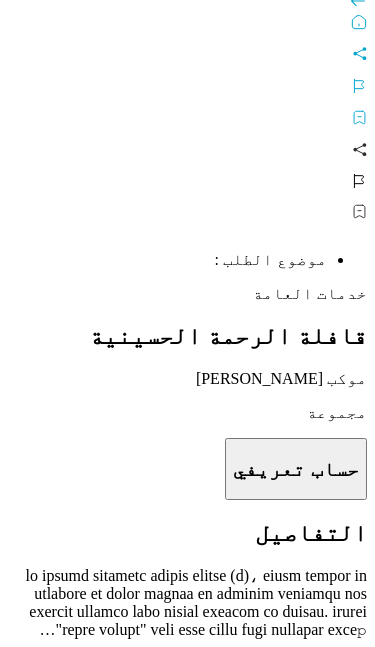 click on "تحميل تطبيق مفيد تحميل" at bounding box center (187, -95) 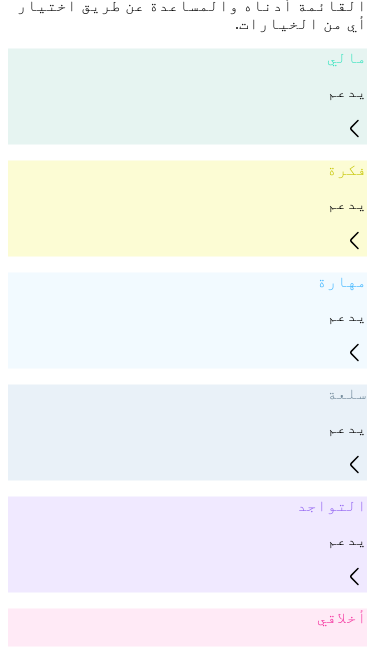 click on "شارك الآن" at bounding box center (329, 4462) 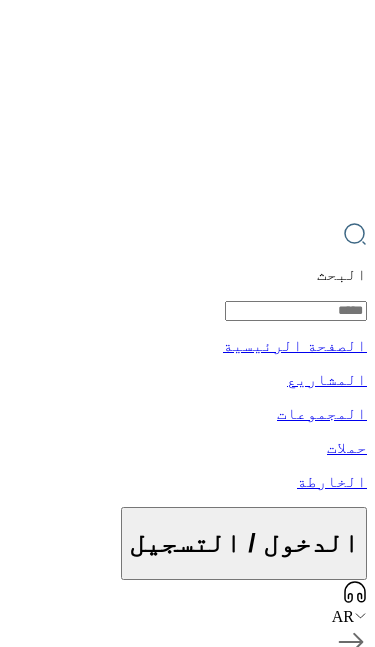 scroll, scrollTop: 0, scrollLeft: 0, axis: both 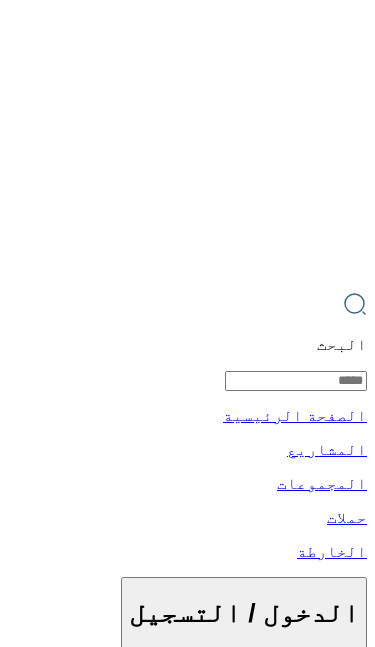 click 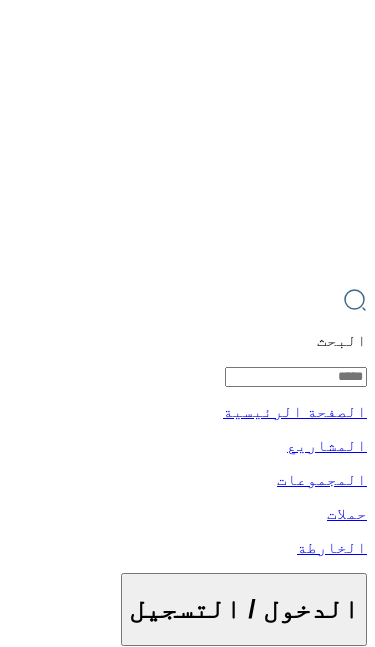 click on "تحميل تطبيق مفيد تحميل" at bounding box center [187, 846] 